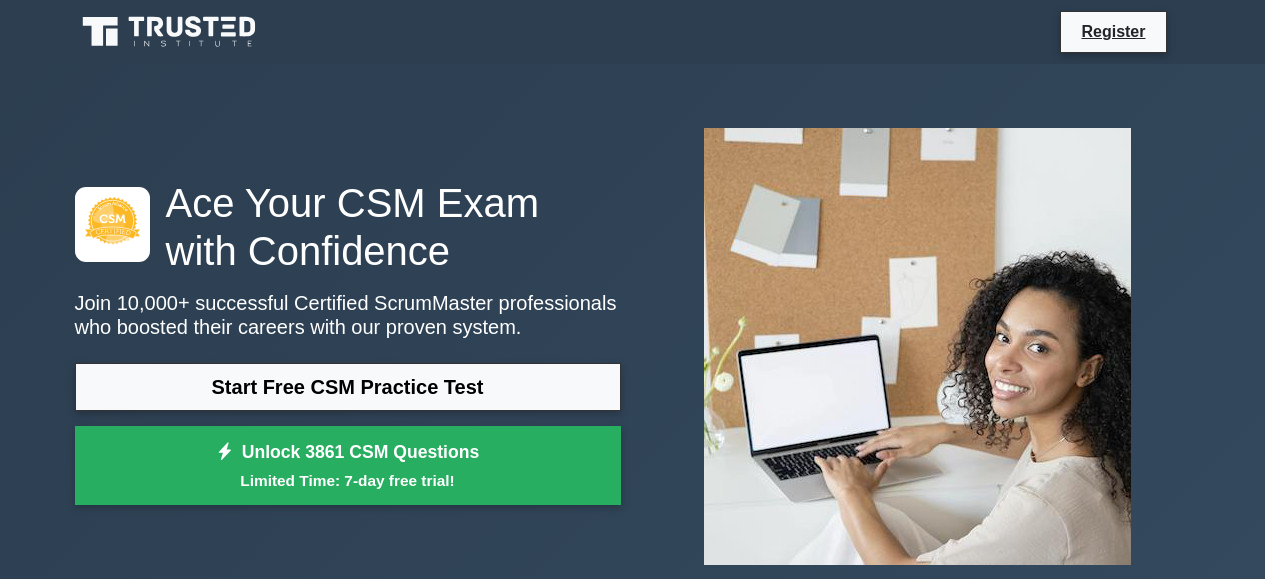 scroll, scrollTop: 0, scrollLeft: 0, axis: both 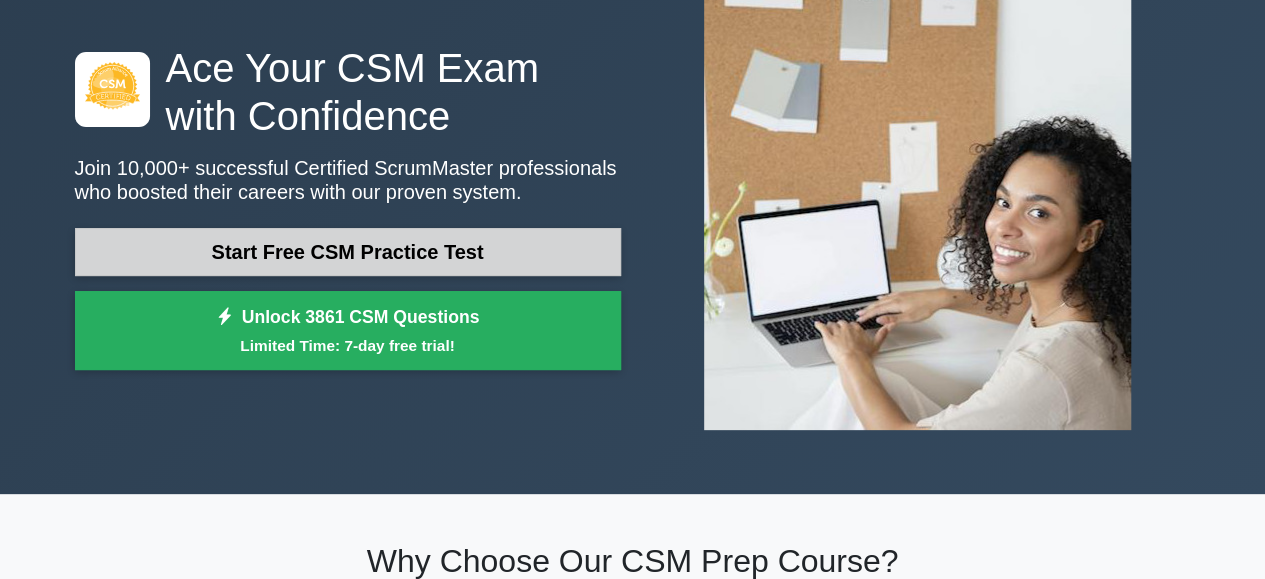 click on "Start Free CSM Practice Test" at bounding box center (348, 252) 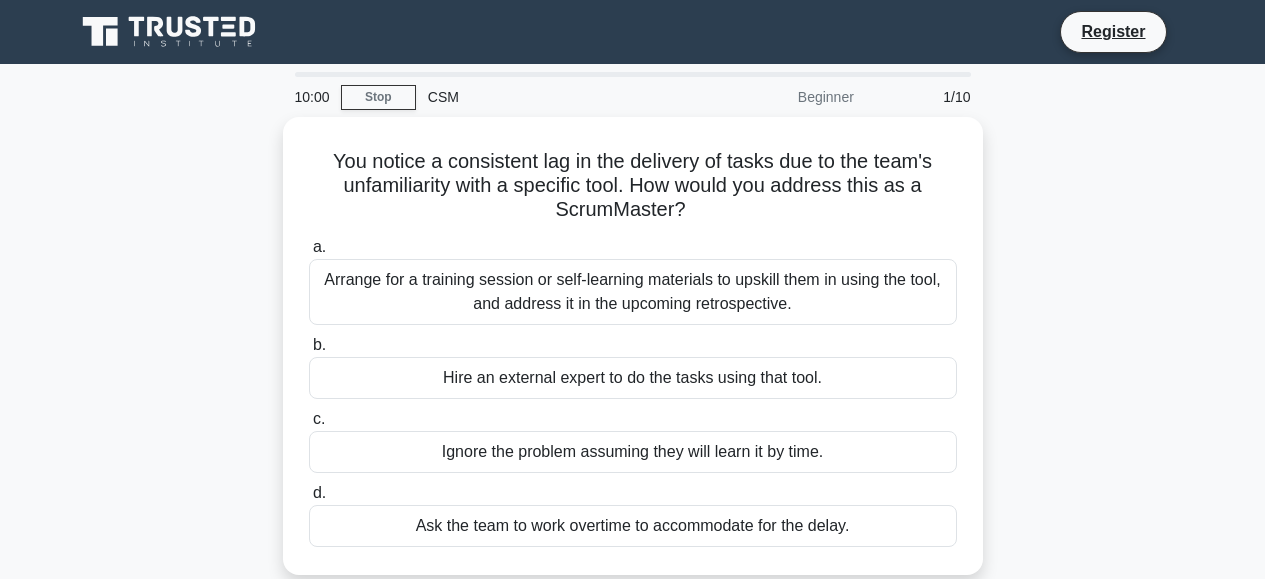 scroll, scrollTop: 0, scrollLeft: 0, axis: both 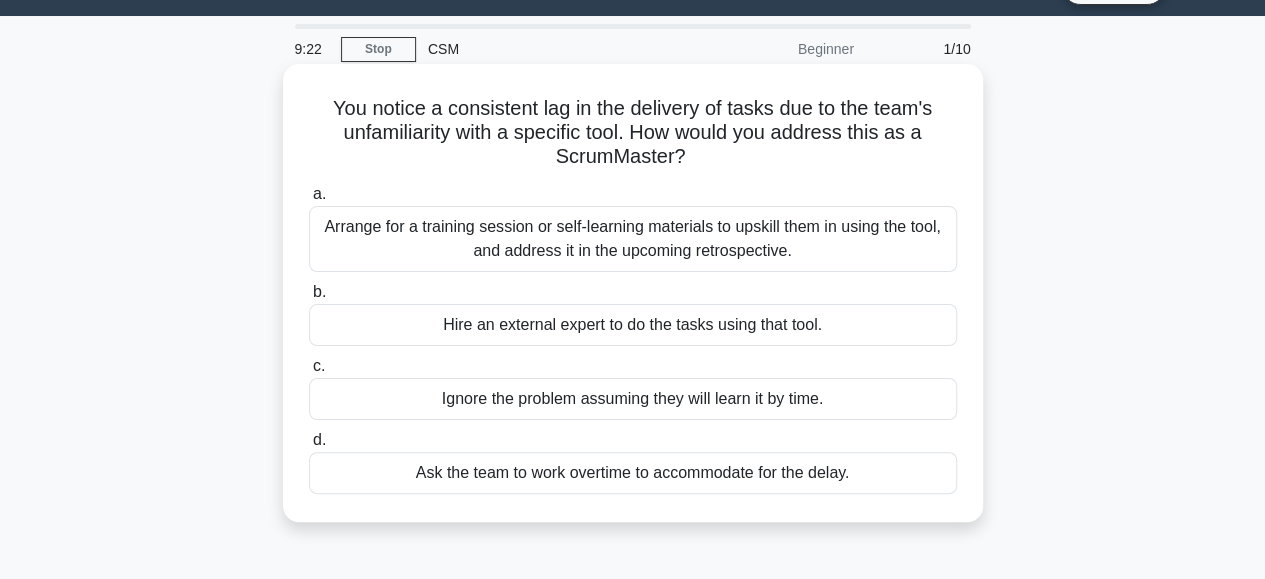 click on "Hire an external expert to do the tasks using that tool." at bounding box center (633, 325) 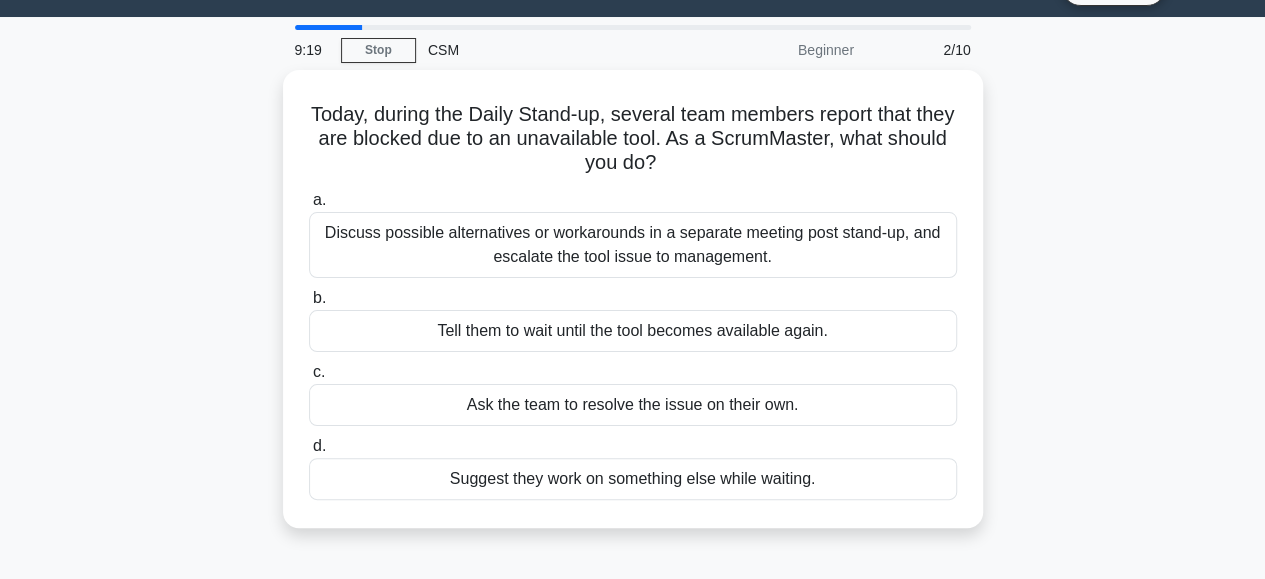 scroll, scrollTop: 50, scrollLeft: 0, axis: vertical 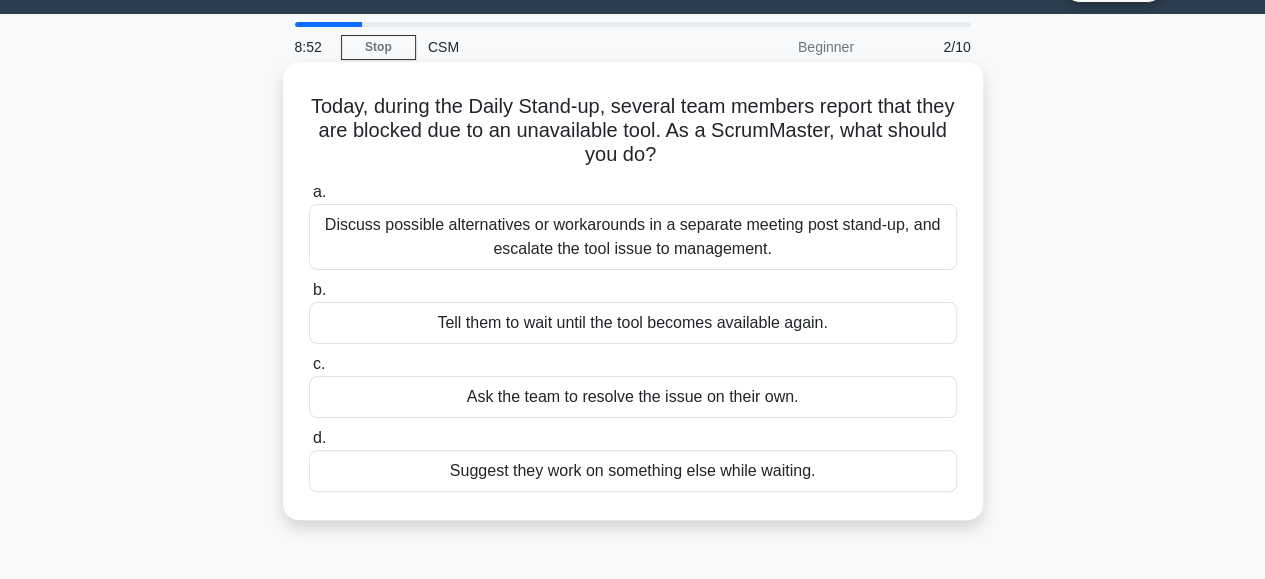 click on "Suggest they work on something else while waiting." at bounding box center (633, 471) 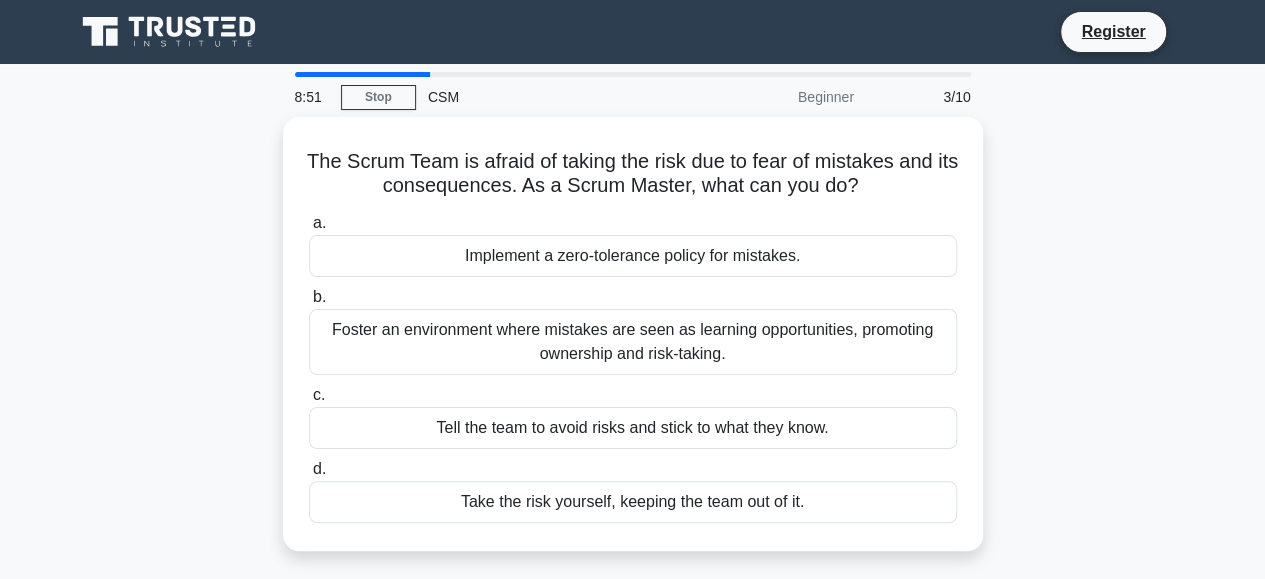 scroll, scrollTop: 0, scrollLeft: 0, axis: both 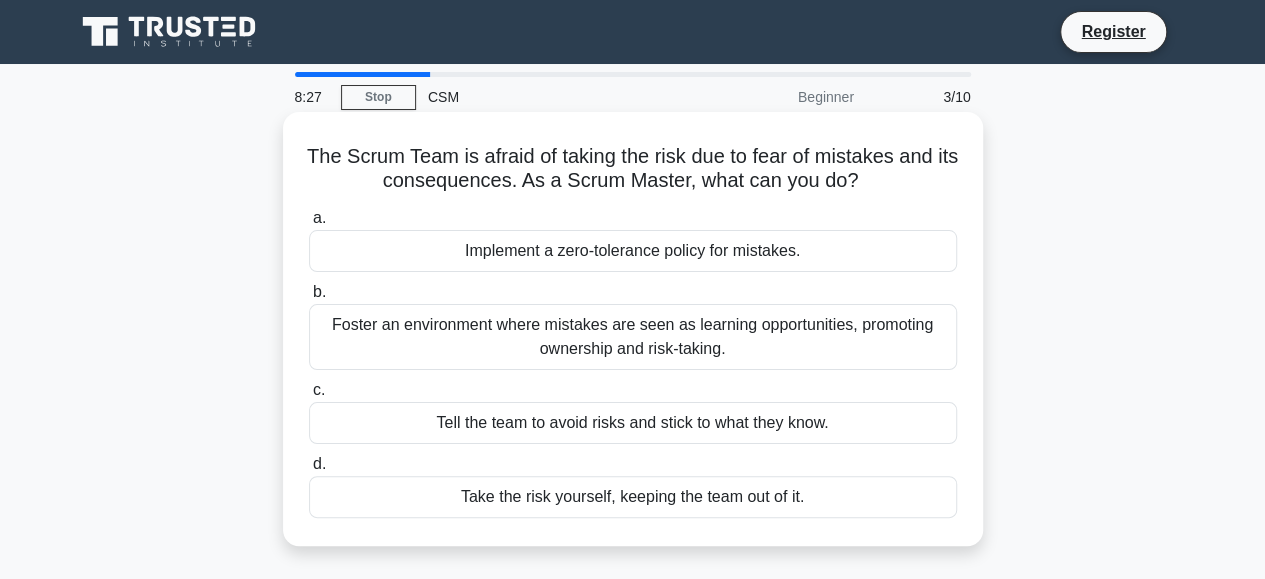 click on "Foster an environment where mistakes are seen as learning opportunities, promoting ownership and risk-taking." at bounding box center (633, 337) 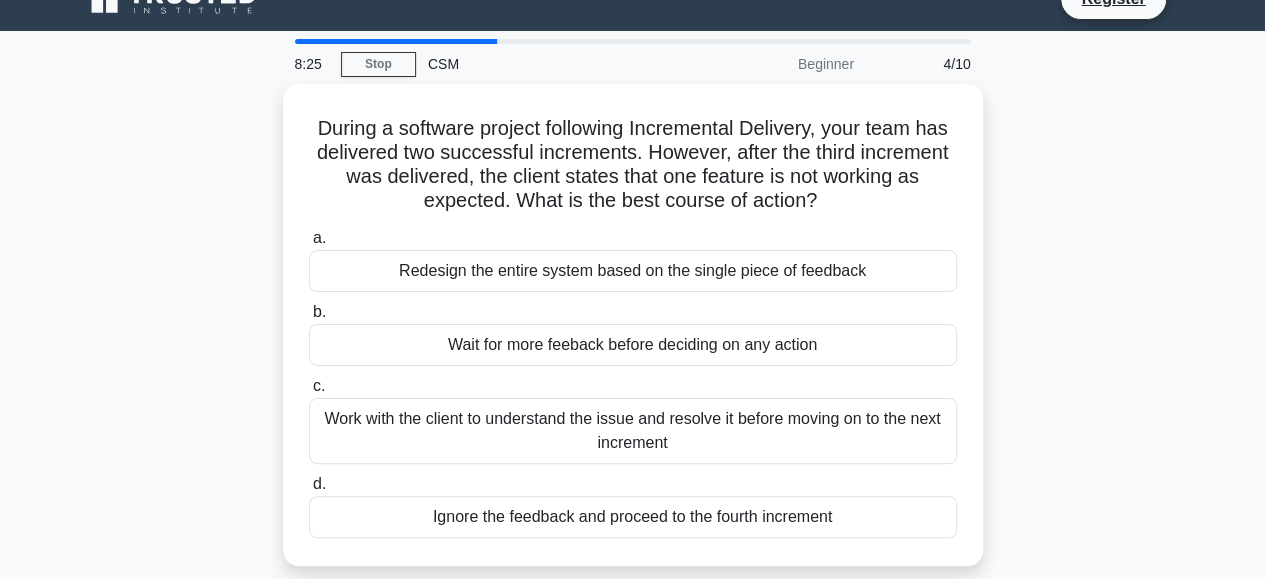 scroll, scrollTop: 58, scrollLeft: 0, axis: vertical 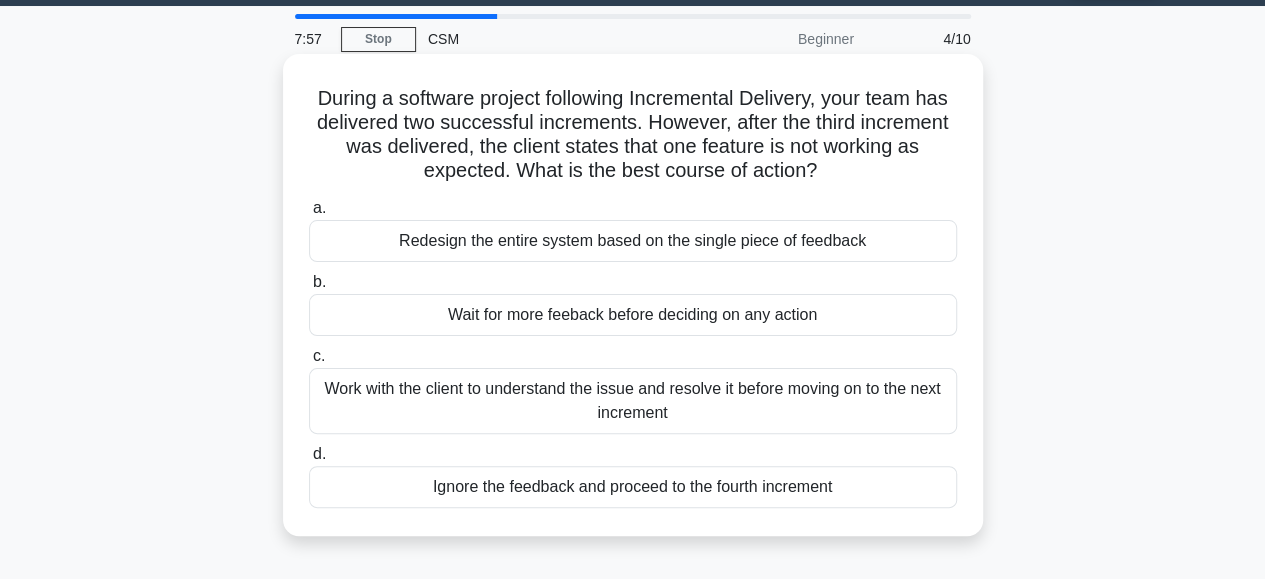 click on "Work with the client to understand the issue and resolve it before moving on to the next increment" at bounding box center [633, 401] 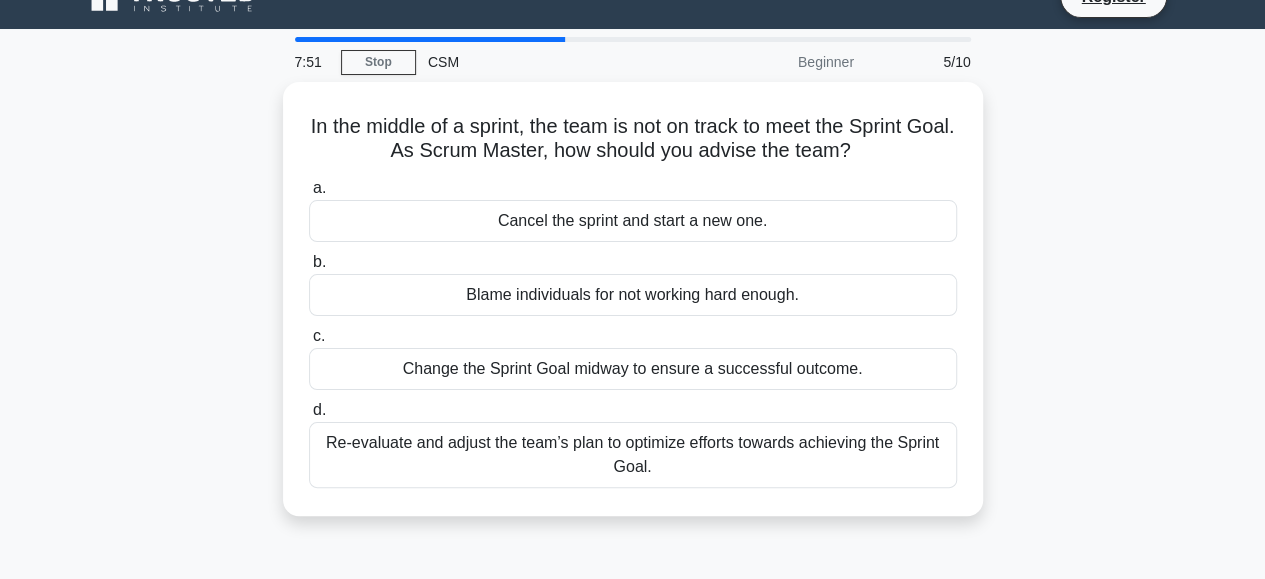 scroll, scrollTop: 33, scrollLeft: 0, axis: vertical 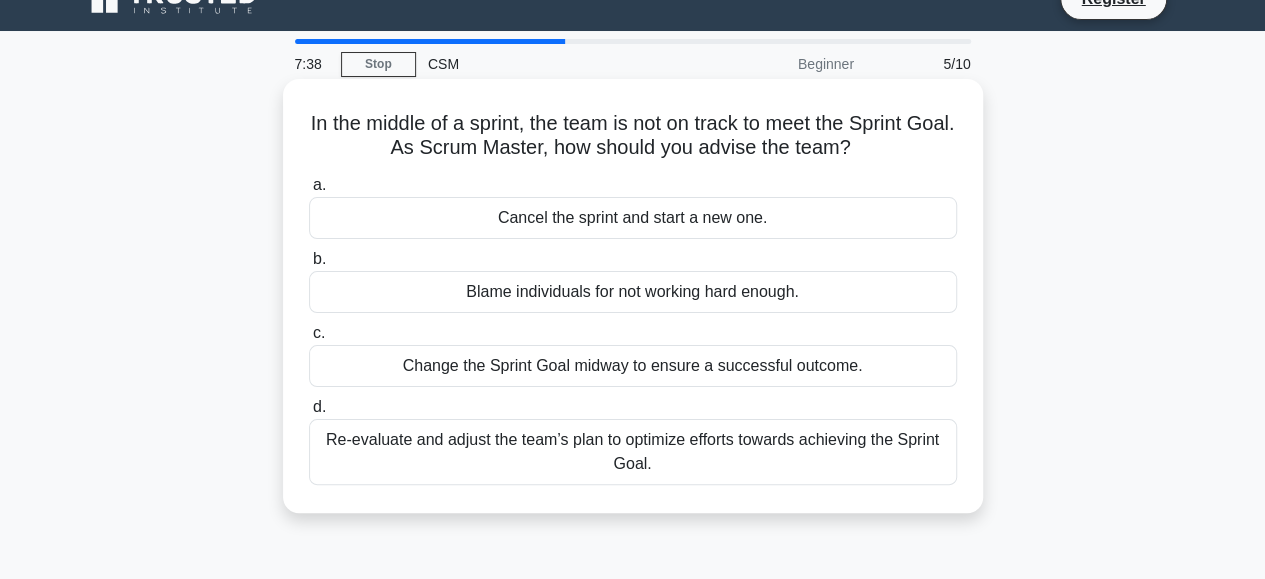 click on "Re-evaluate and adjust the team’s plan to optimize efforts towards achieving the Sprint Goal." at bounding box center [633, 452] 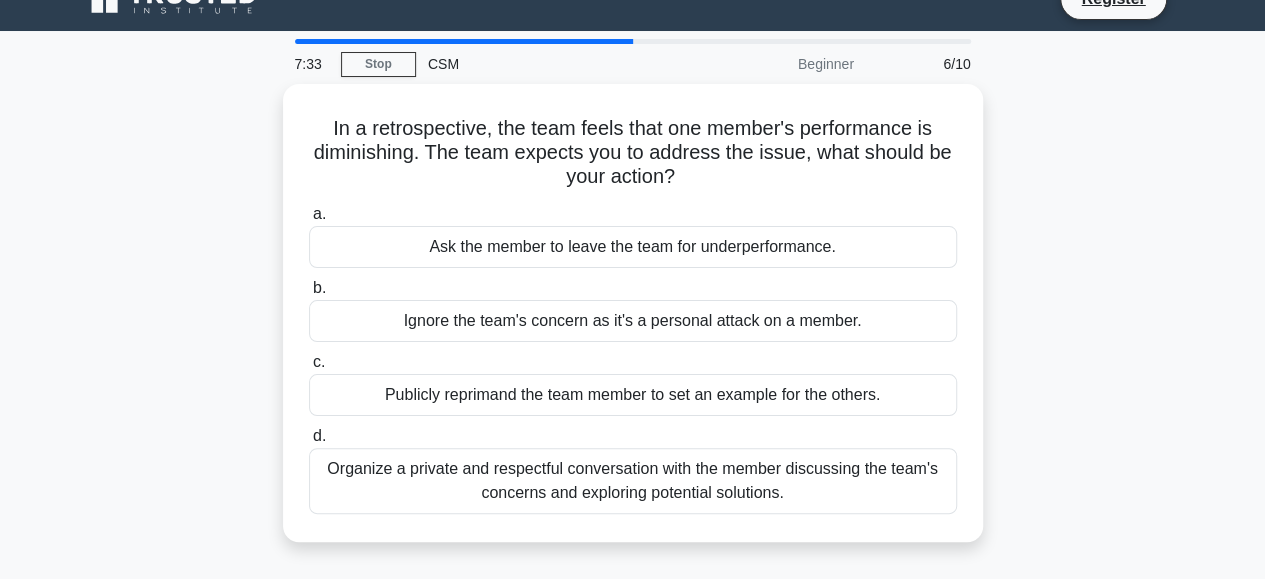 scroll, scrollTop: 34, scrollLeft: 0, axis: vertical 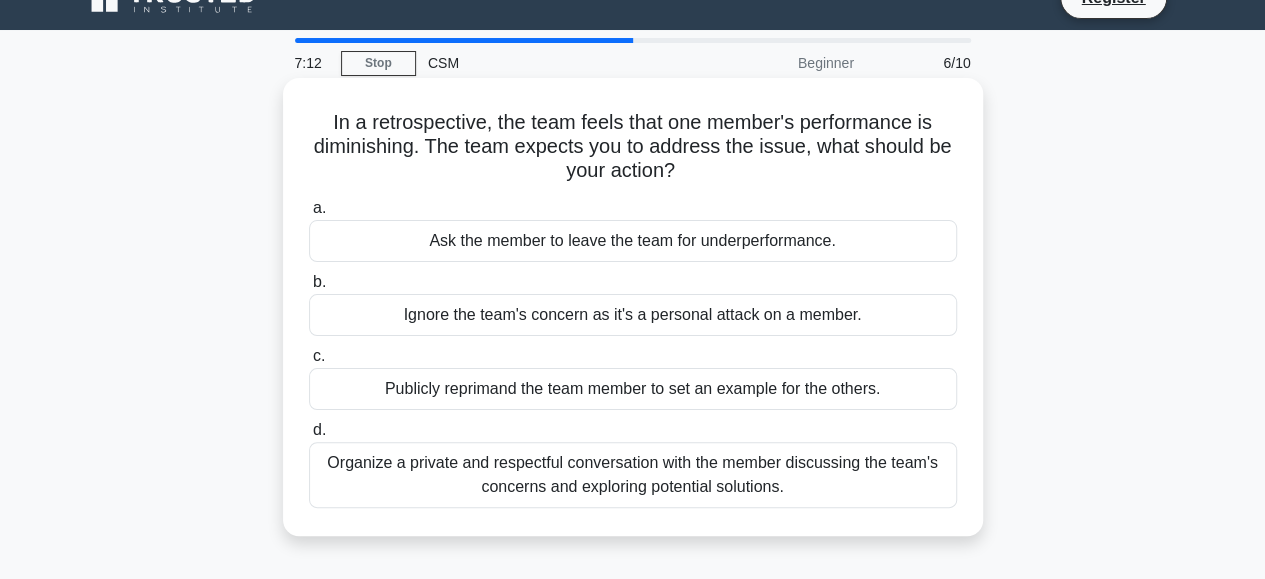 click on "Organize a private and respectful conversation with the member discussing the team's concerns and exploring potential solutions." at bounding box center (633, 475) 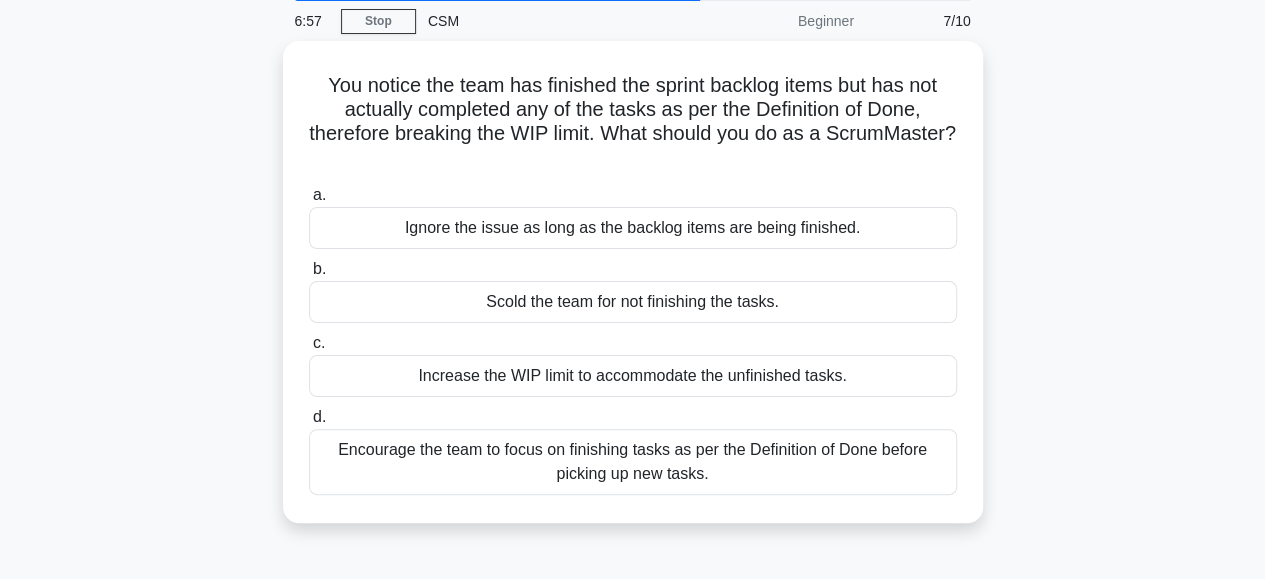 scroll, scrollTop: 79, scrollLeft: 0, axis: vertical 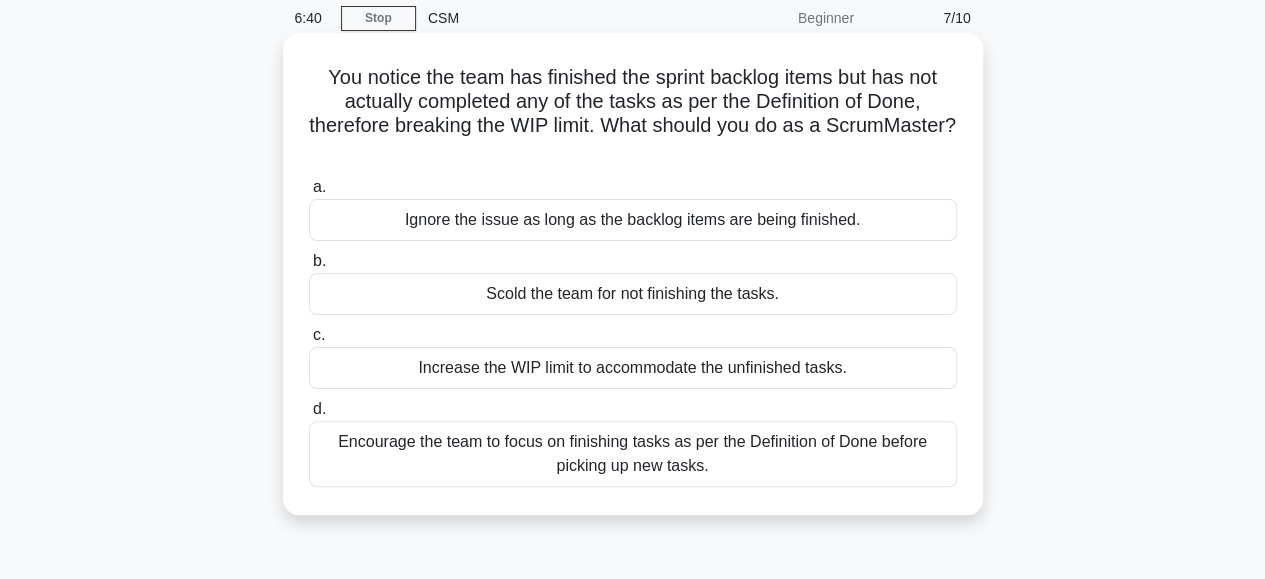 click on "Increase the WIP limit to accommodate the unfinished tasks." at bounding box center [633, 368] 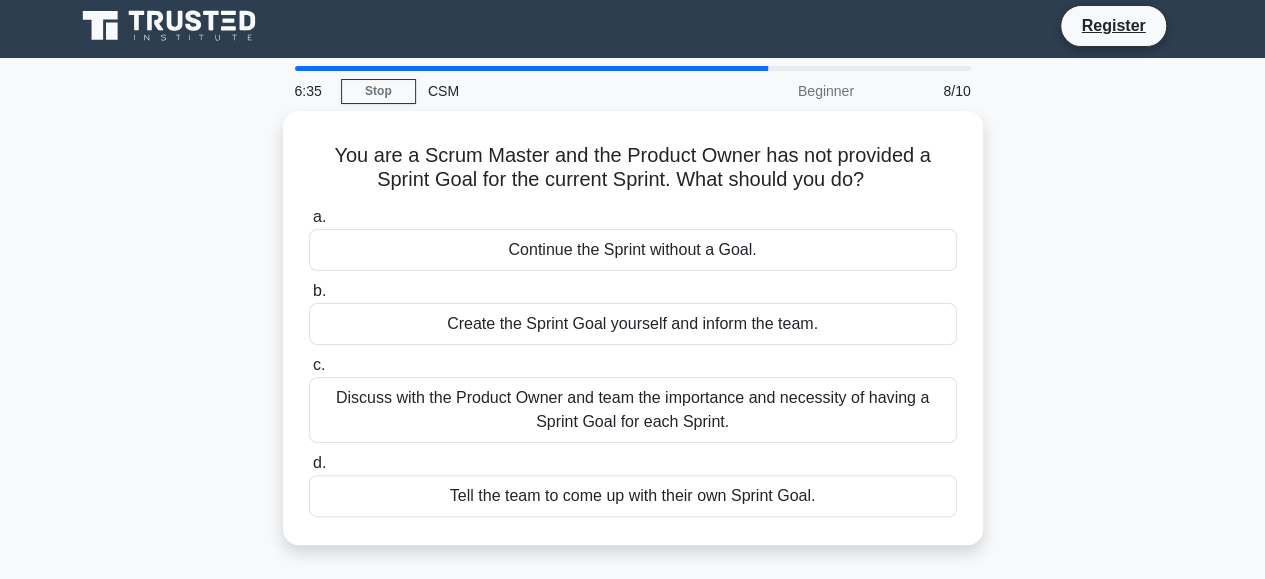 scroll, scrollTop: 0, scrollLeft: 0, axis: both 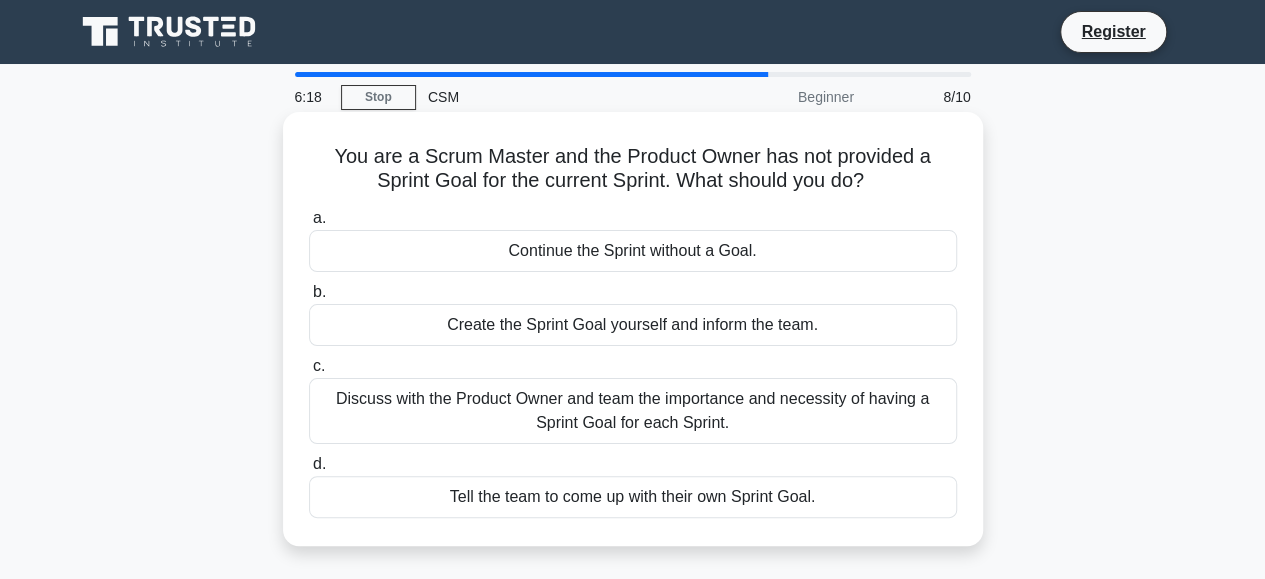 click on "Discuss with the Product Owner and team the importance and necessity of having a Sprint Goal for each Sprint." at bounding box center (633, 411) 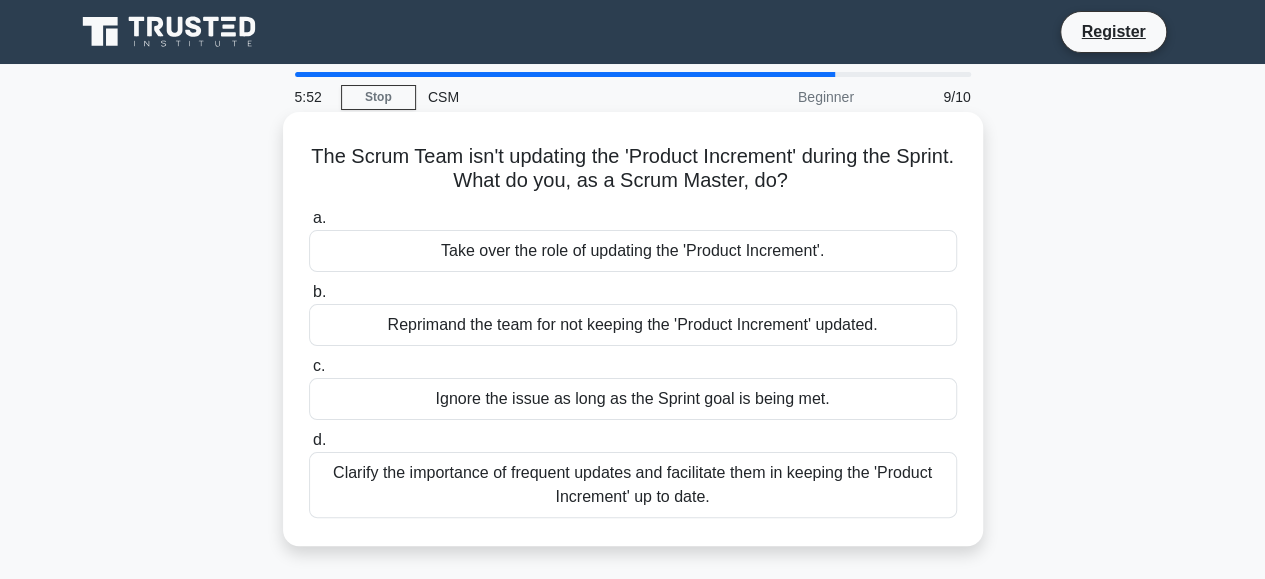 click on "Clarify the importance of frequent updates and facilitate them in keeping the 'Product Increment' up to date." at bounding box center [633, 485] 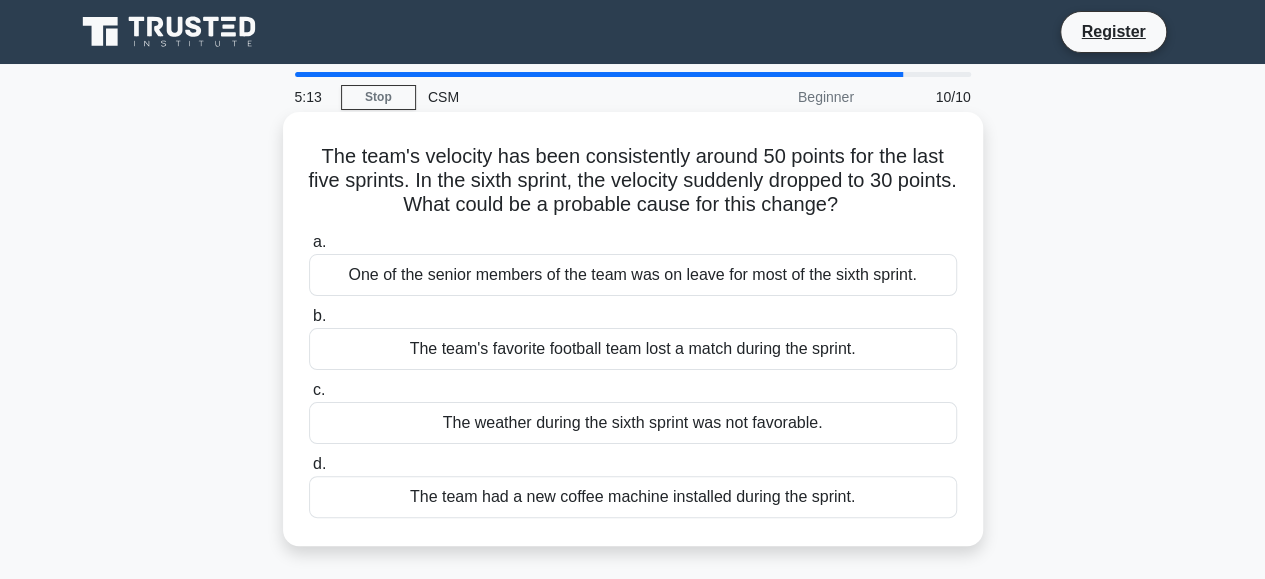 click on "One of the senior members of the team was on leave for most of the sixth sprint." at bounding box center (633, 275) 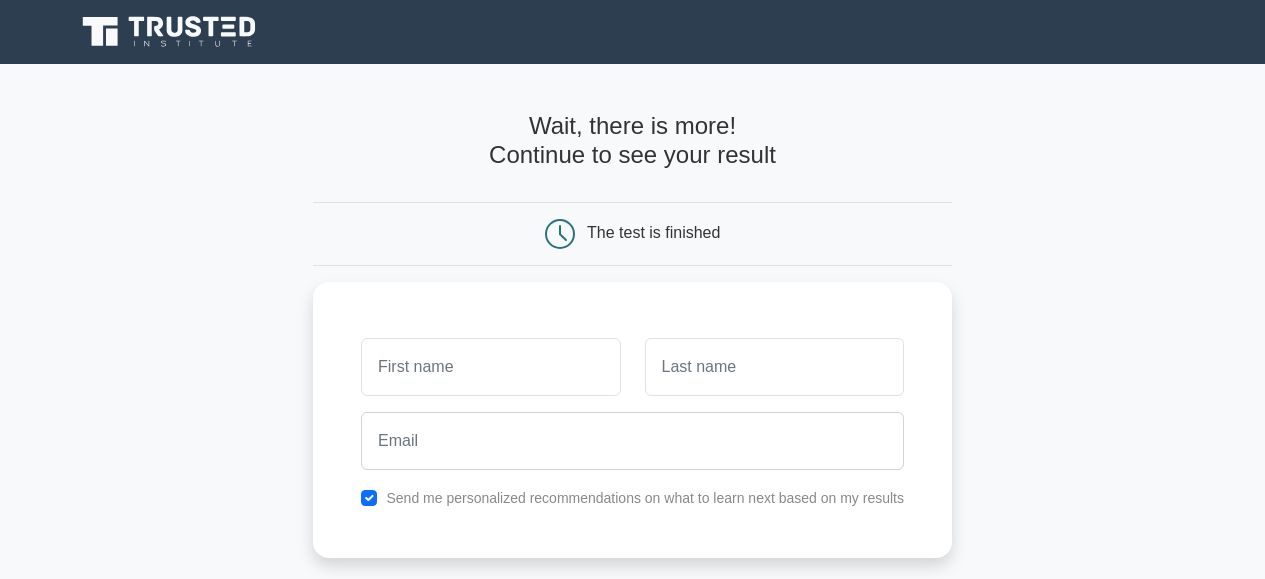 scroll, scrollTop: 0, scrollLeft: 0, axis: both 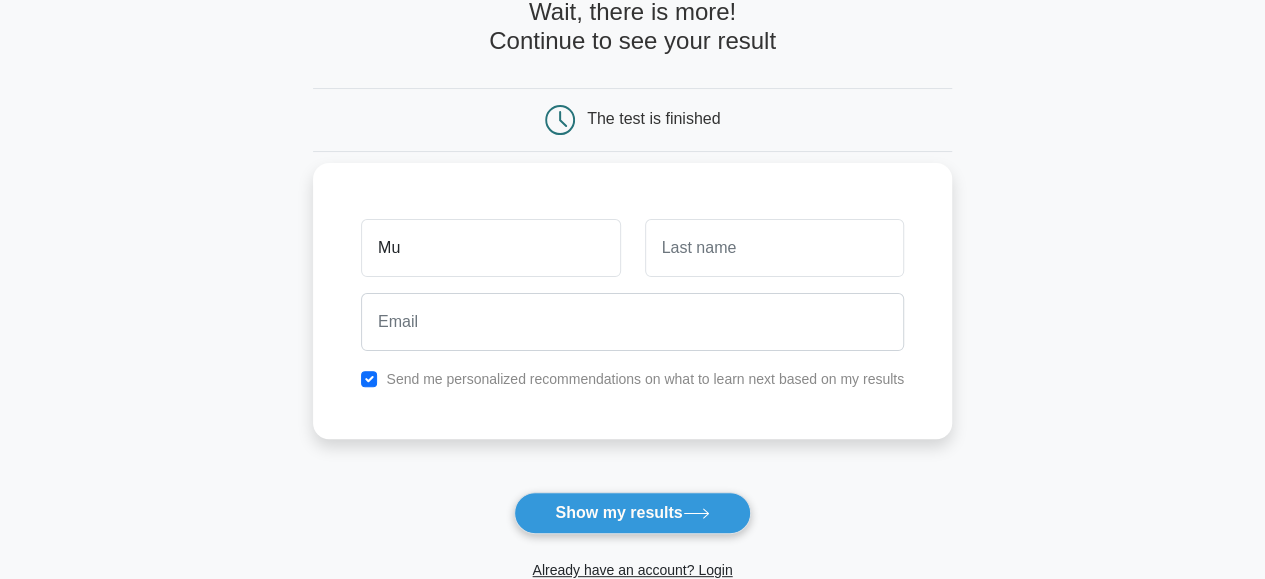 type on "Muhammad" 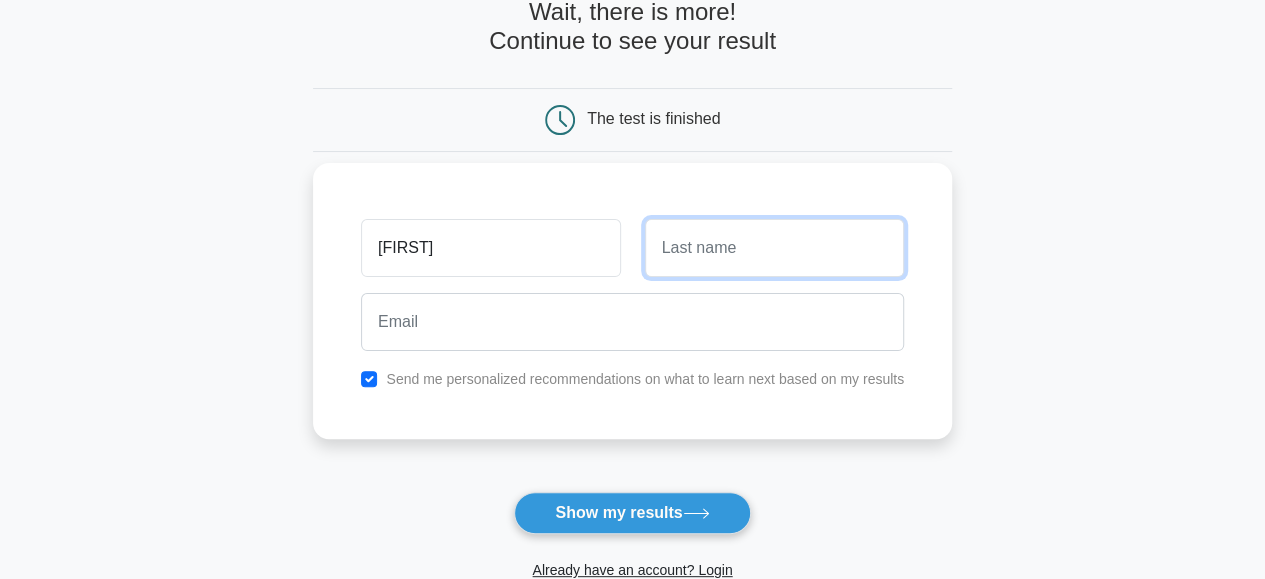 click at bounding box center [774, 248] 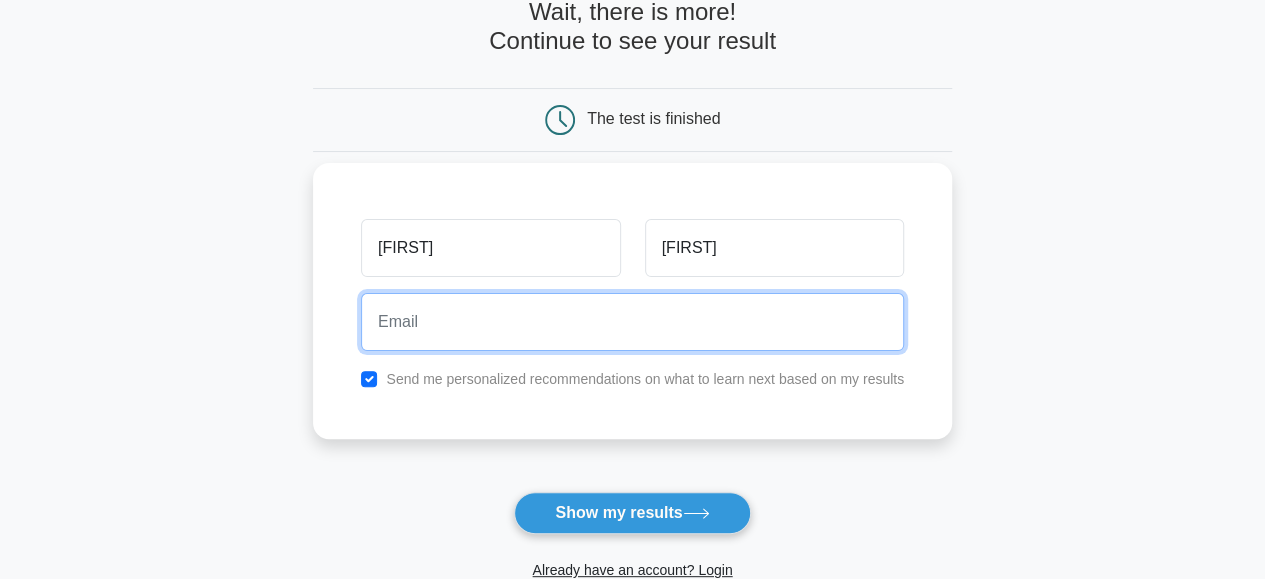 click at bounding box center [632, 322] 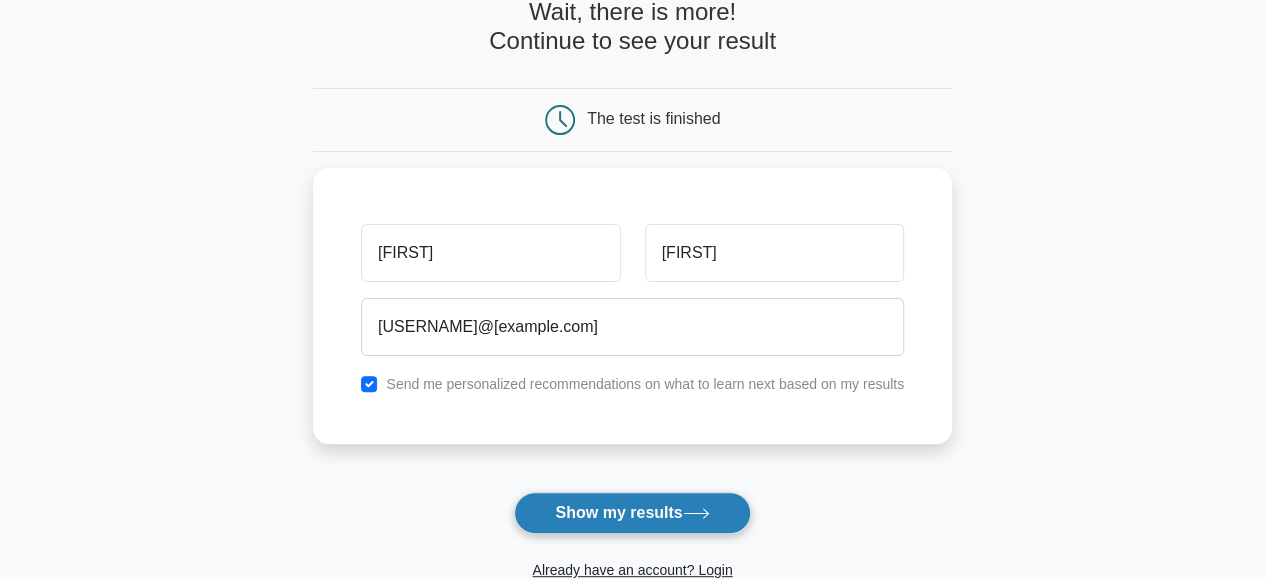 click on "Show my results" at bounding box center (632, 513) 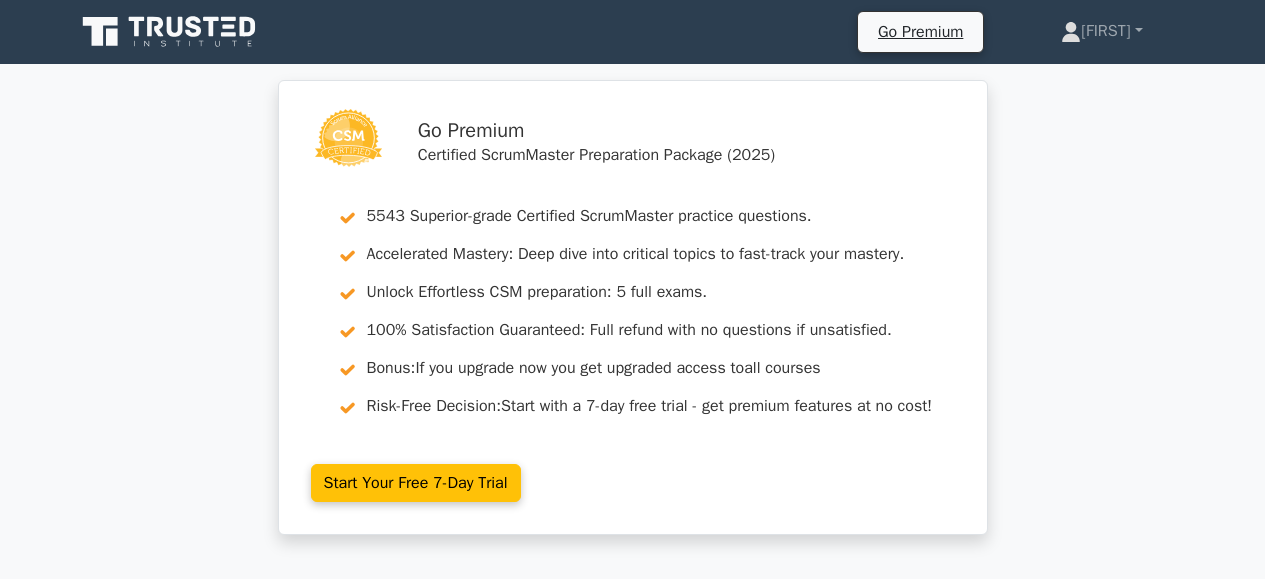 scroll, scrollTop: 0, scrollLeft: 0, axis: both 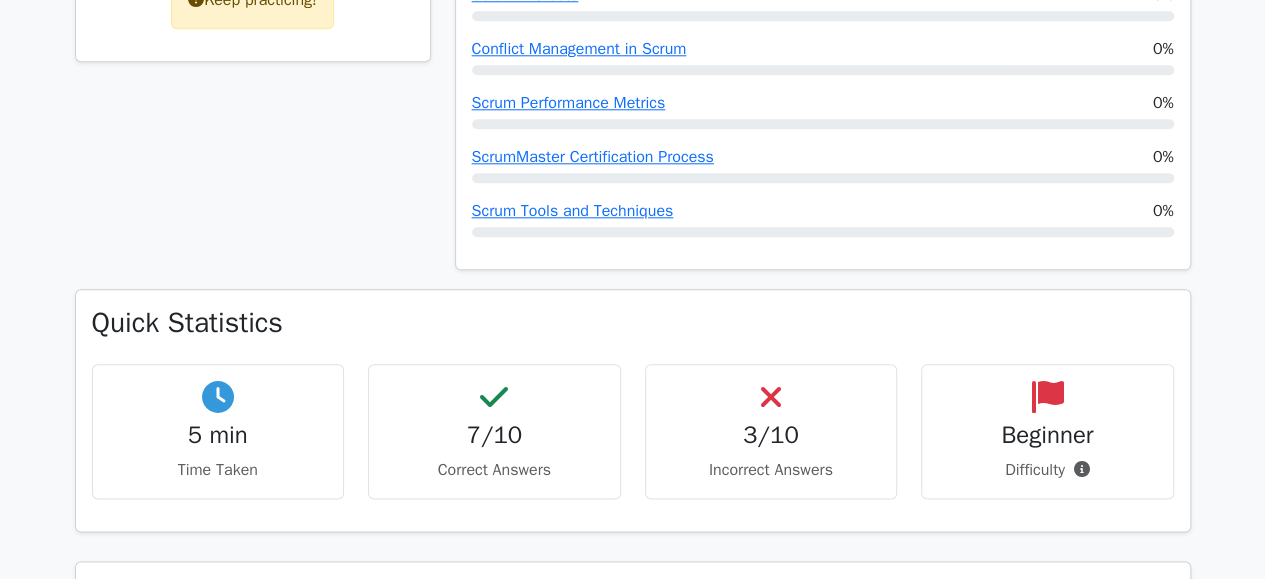 click on "3/10" at bounding box center (771, 435) 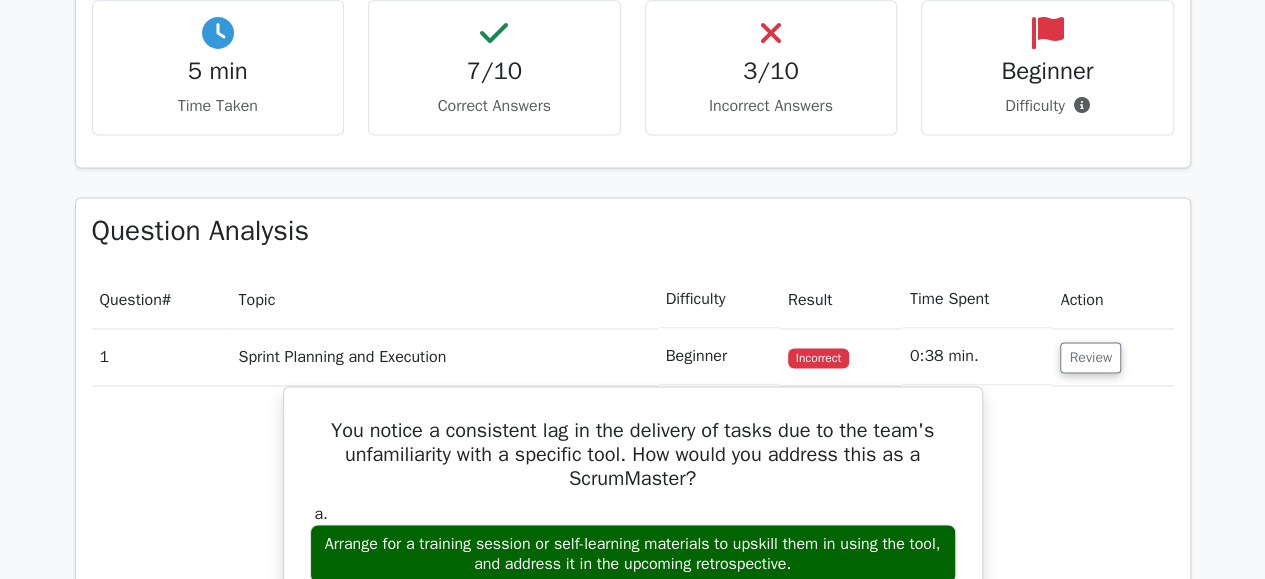 scroll, scrollTop: 1390, scrollLeft: 0, axis: vertical 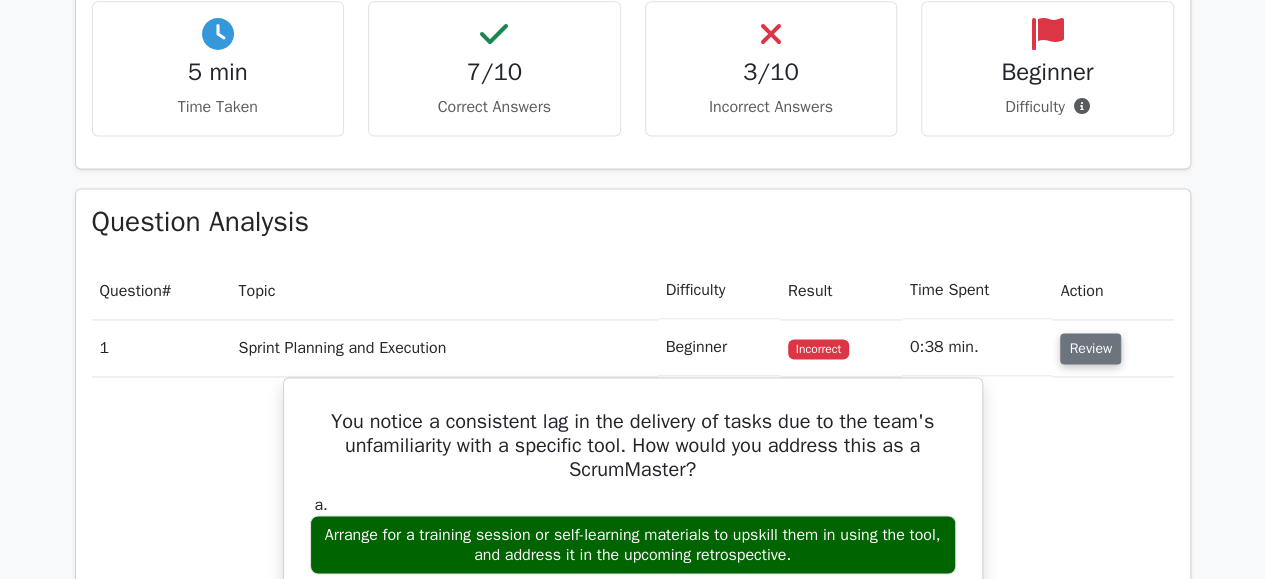 click on "Review" at bounding box center (1090, 348) 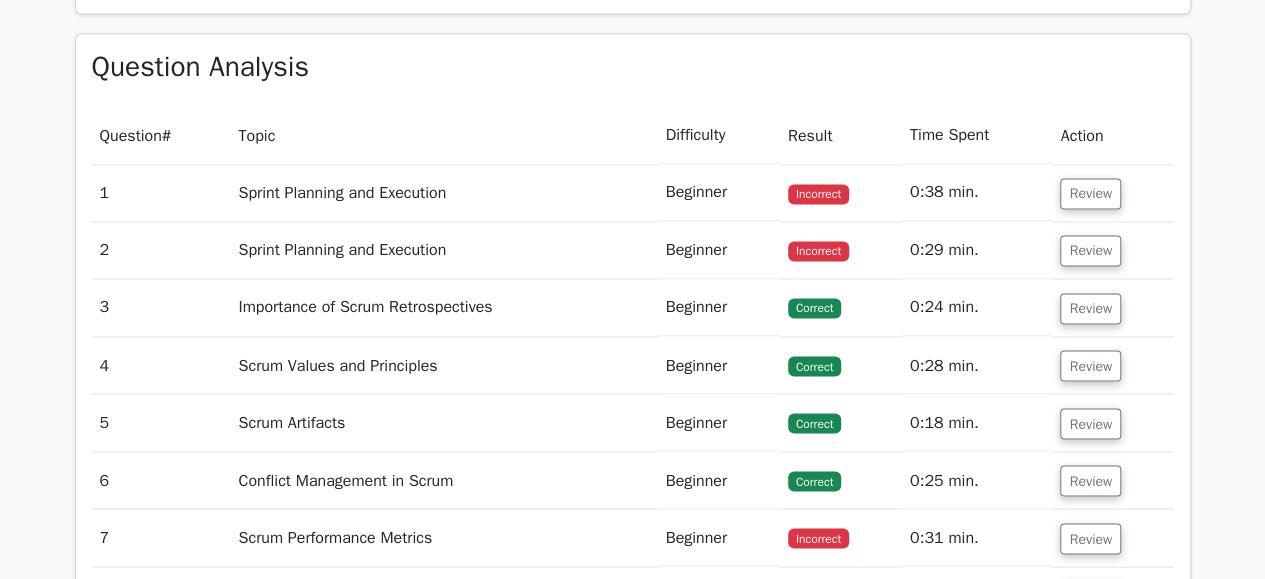 scroll, scrollTop: 1538, scrollLeft: 0, axis: vertical 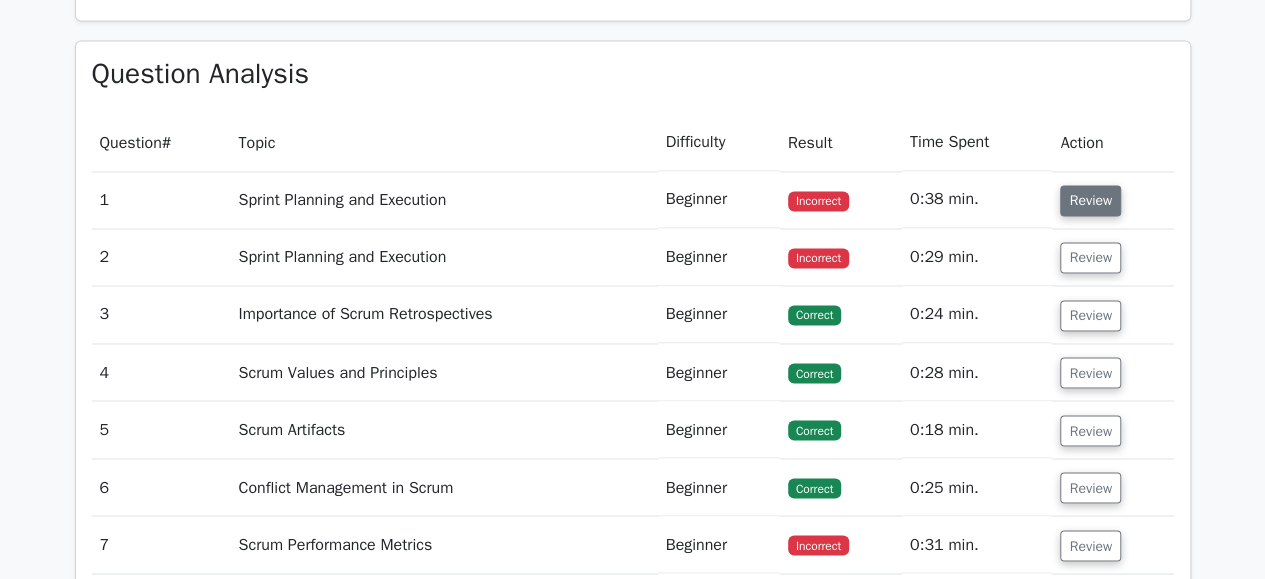 click on "Review" at bounding box center [1090, 200] 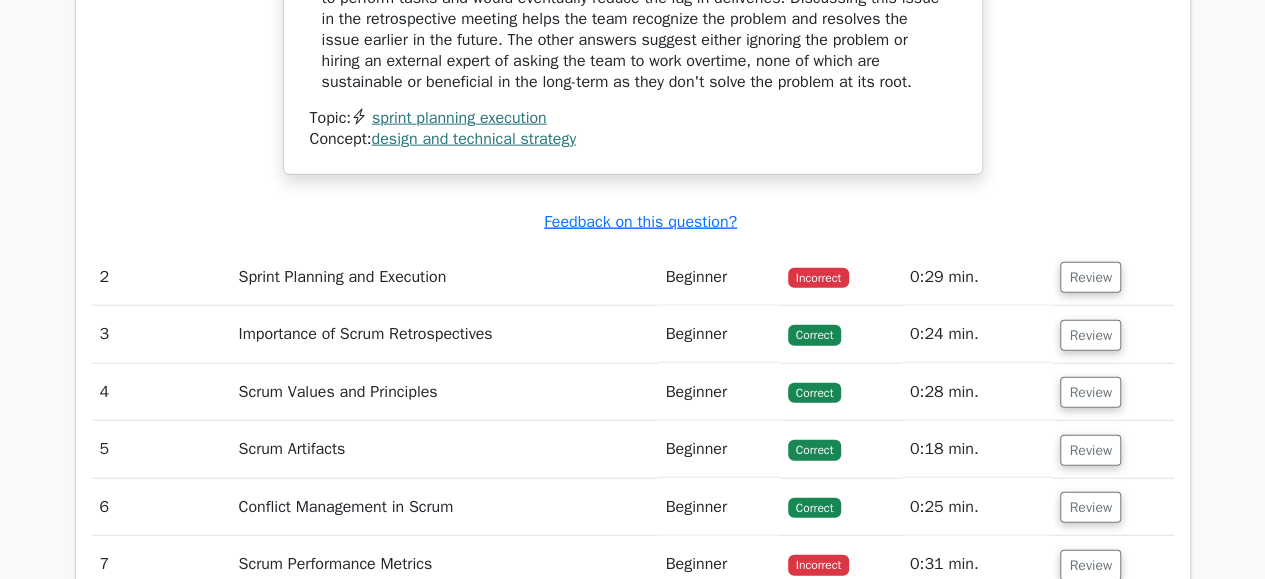 scroll, scrollTop: 2408, scrollLeft: 0, axis: vertical 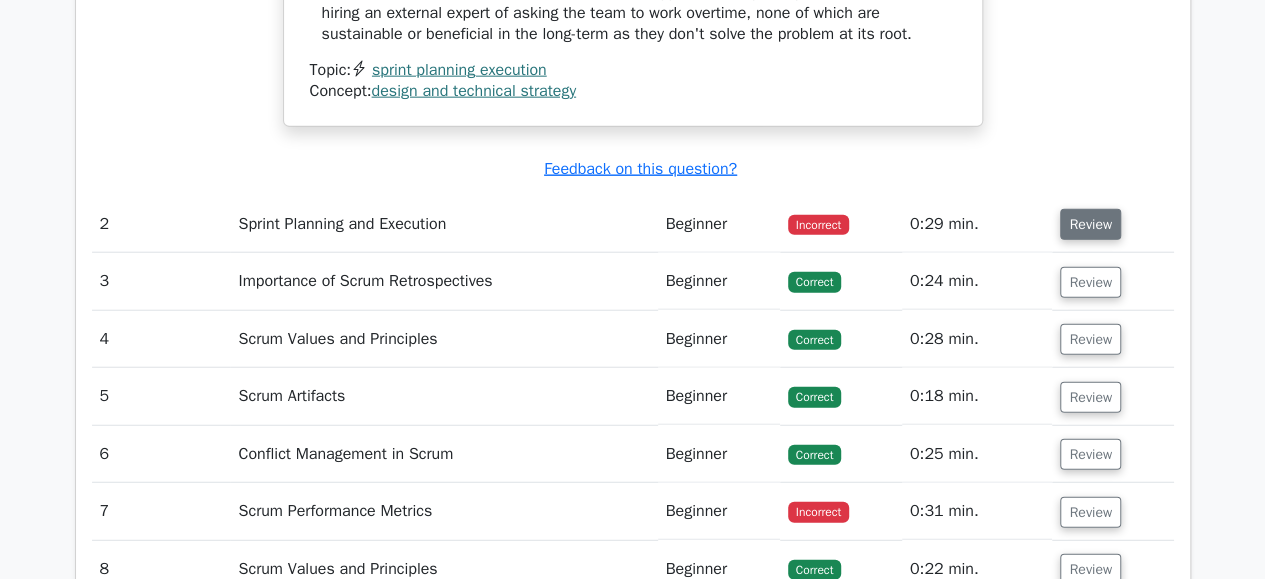 click on "Review" at bounding box center (1090, 224) 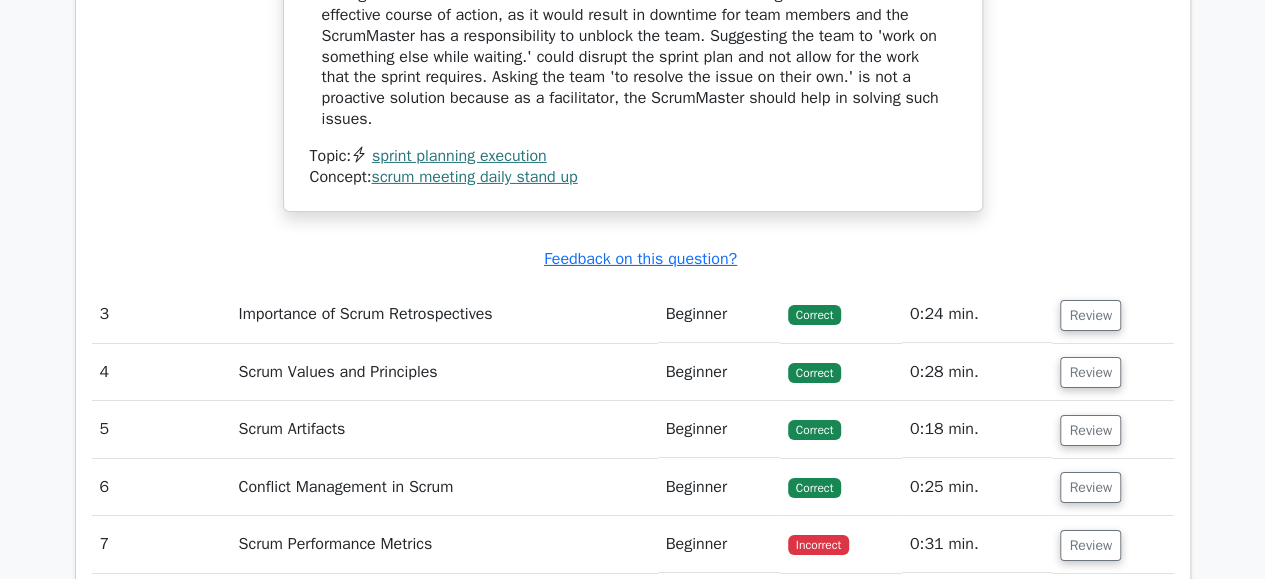 scroll, scrollTop: 3518, scrollLeft: 0, axis: vertical 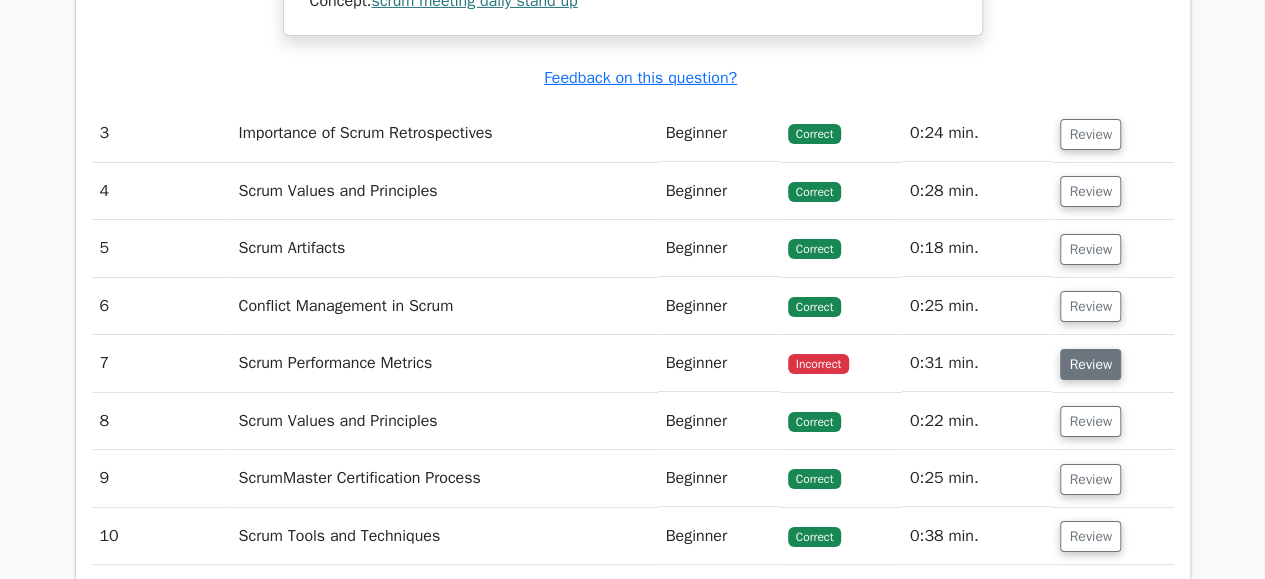 click on "Review" at bounding box center (1090, 364) 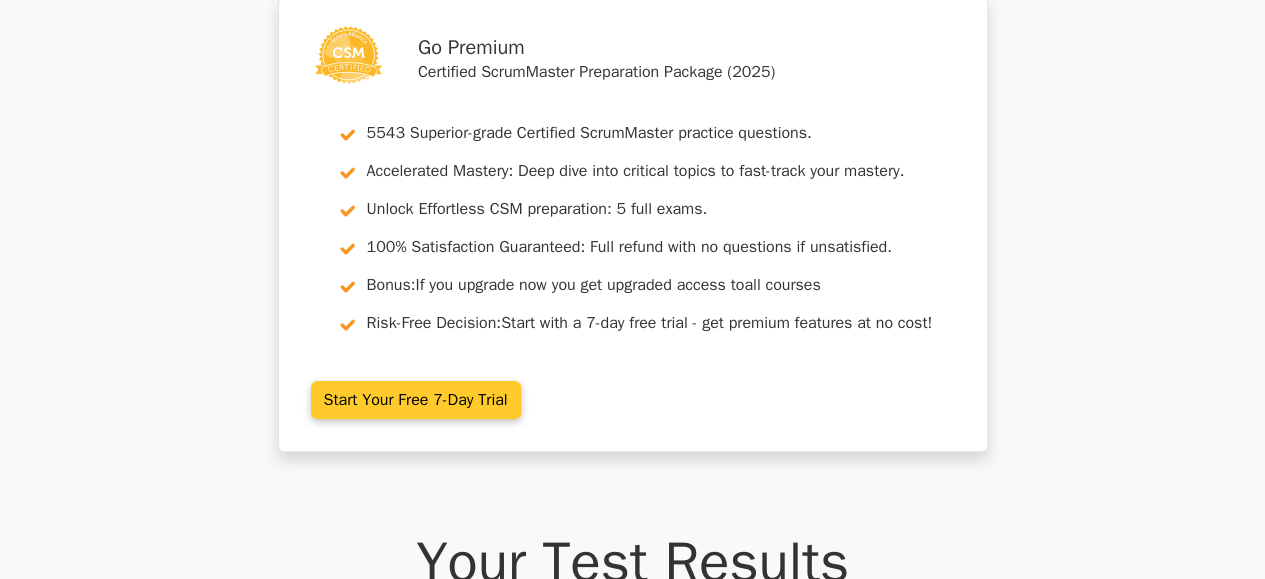 scroll, scrollTop: 0, scrollLeft: 0, axis: both 